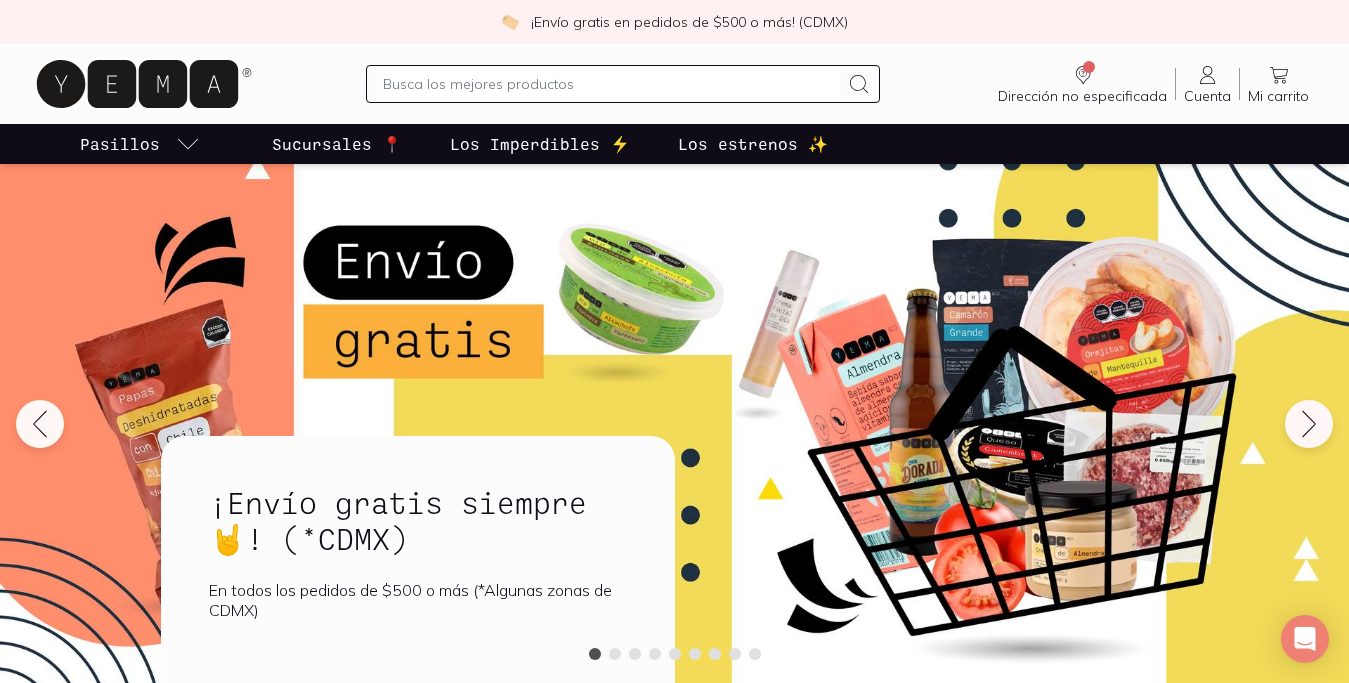 scroll, scrollTop: 0, scrollLeft: 0, axis: both 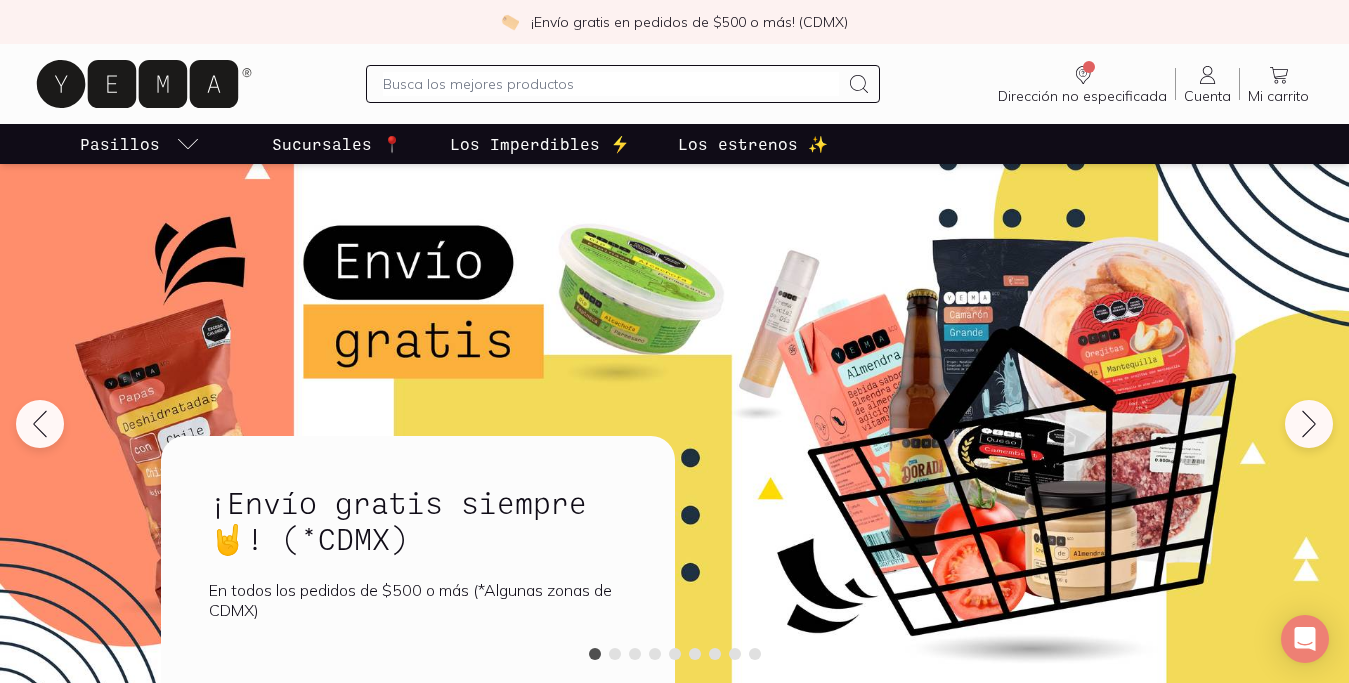 click at bounding box center (611, 84) 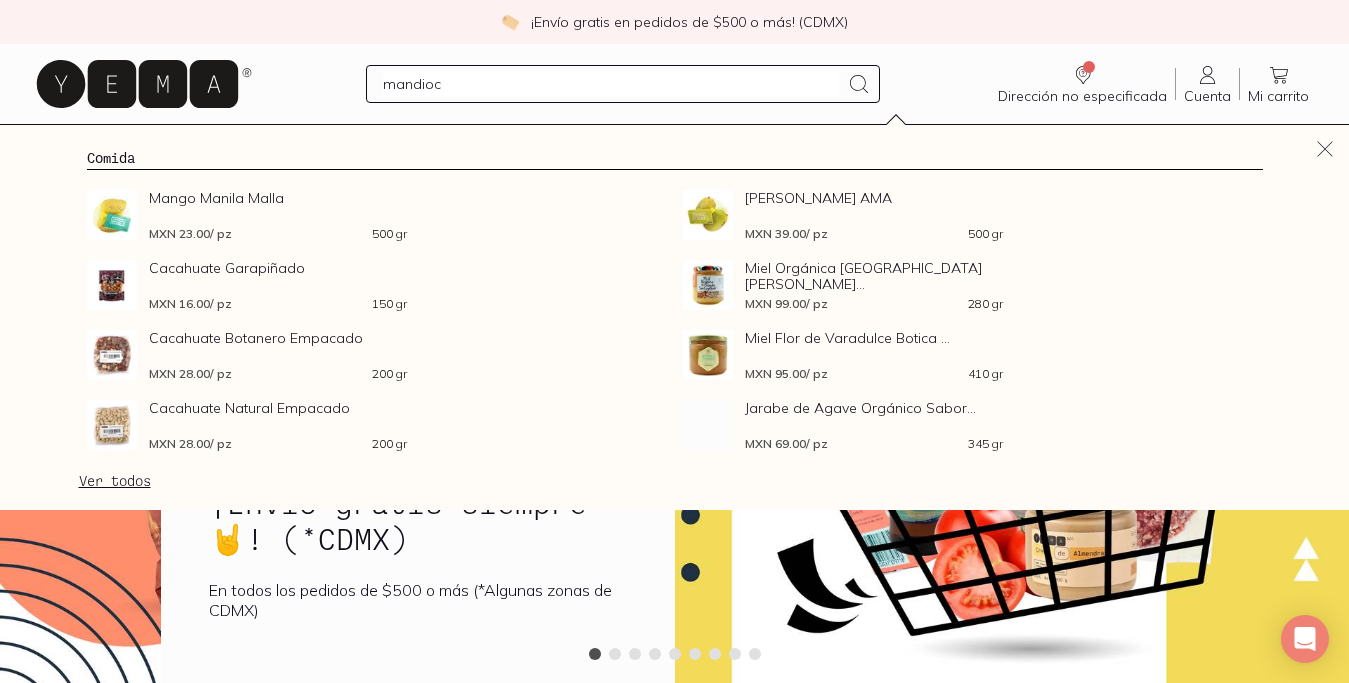 type on "mandioca" 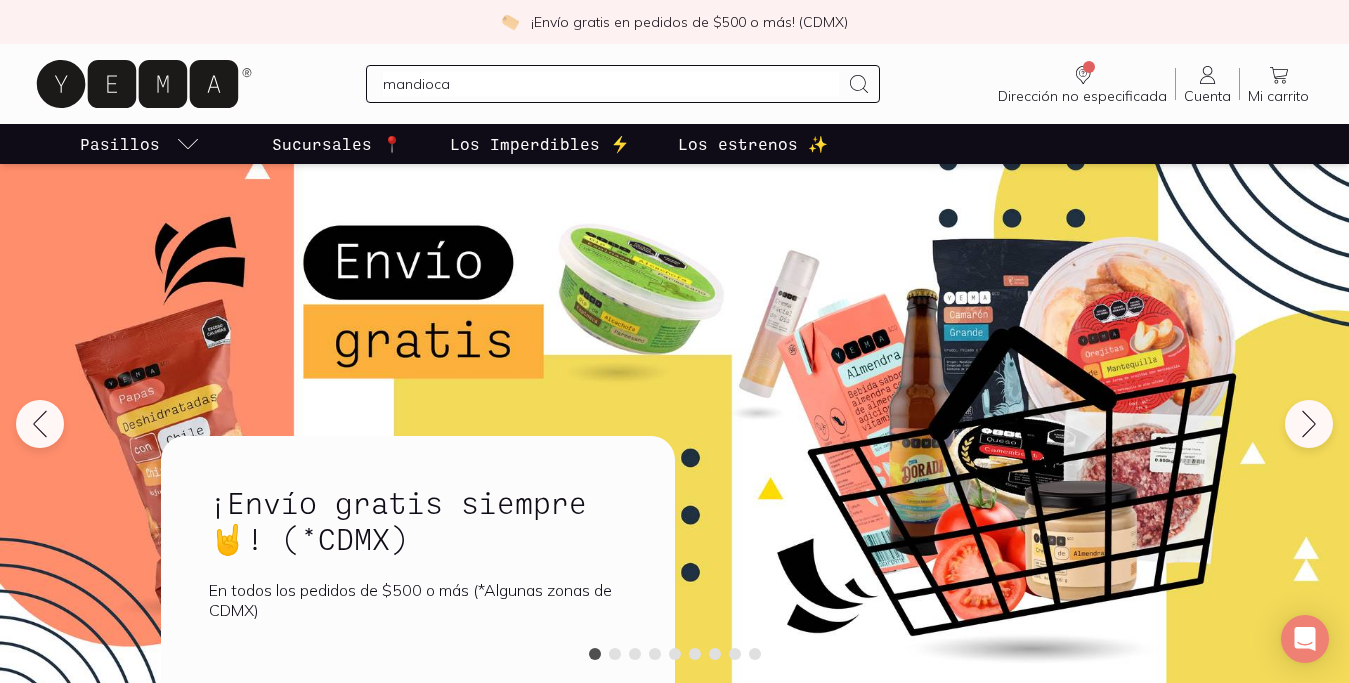 type 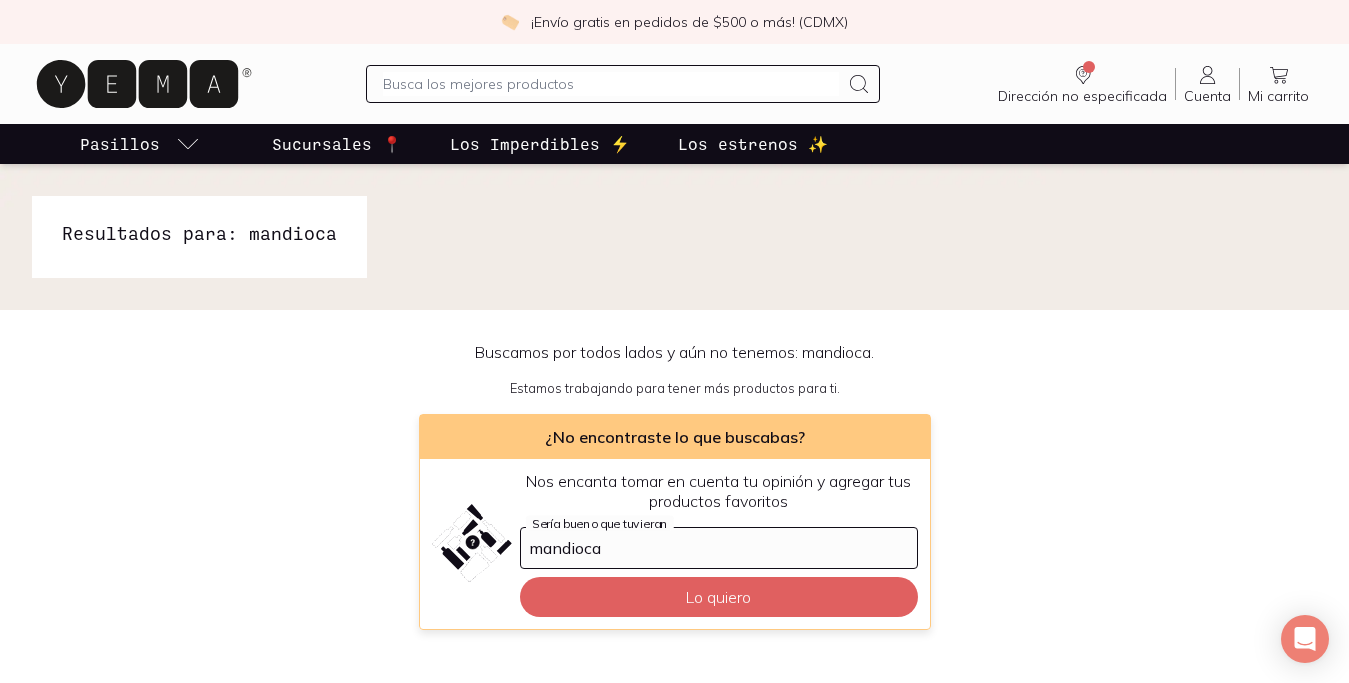 click at bounding box center (611, 84) 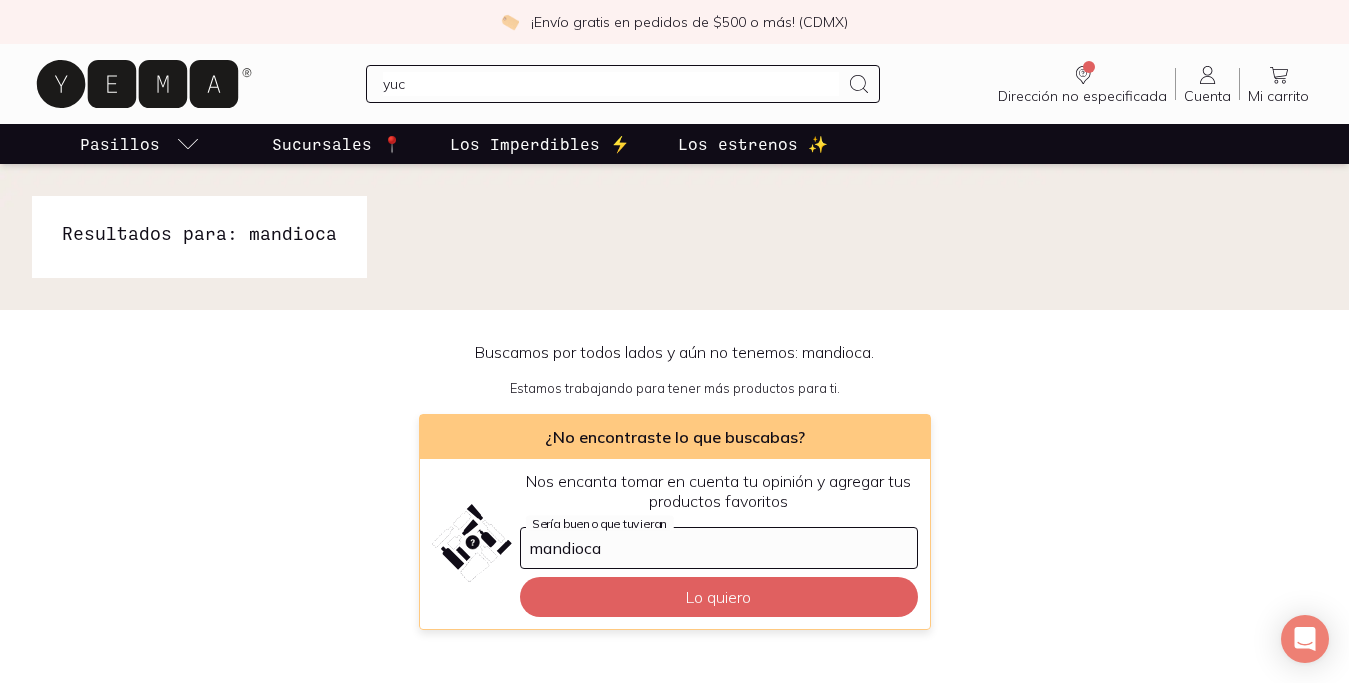 type on "yuca" 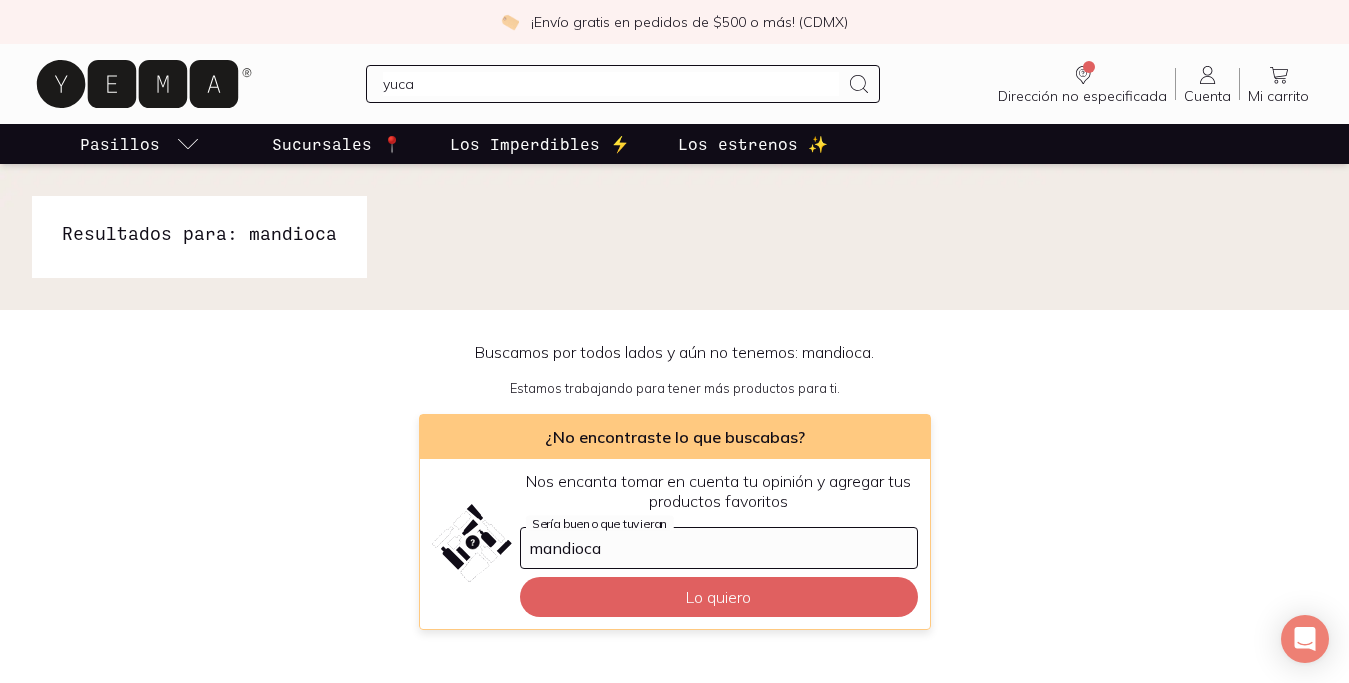 type 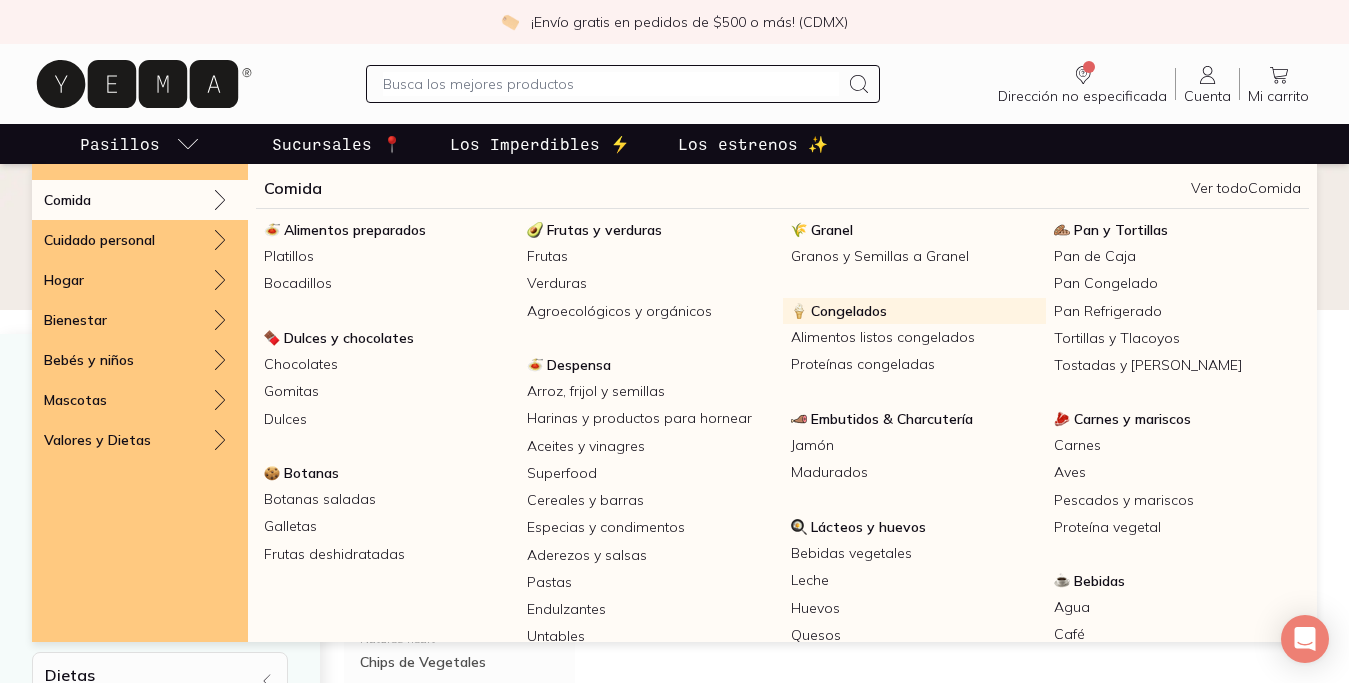 click on "Congelados" at bounding box center [849, 311] 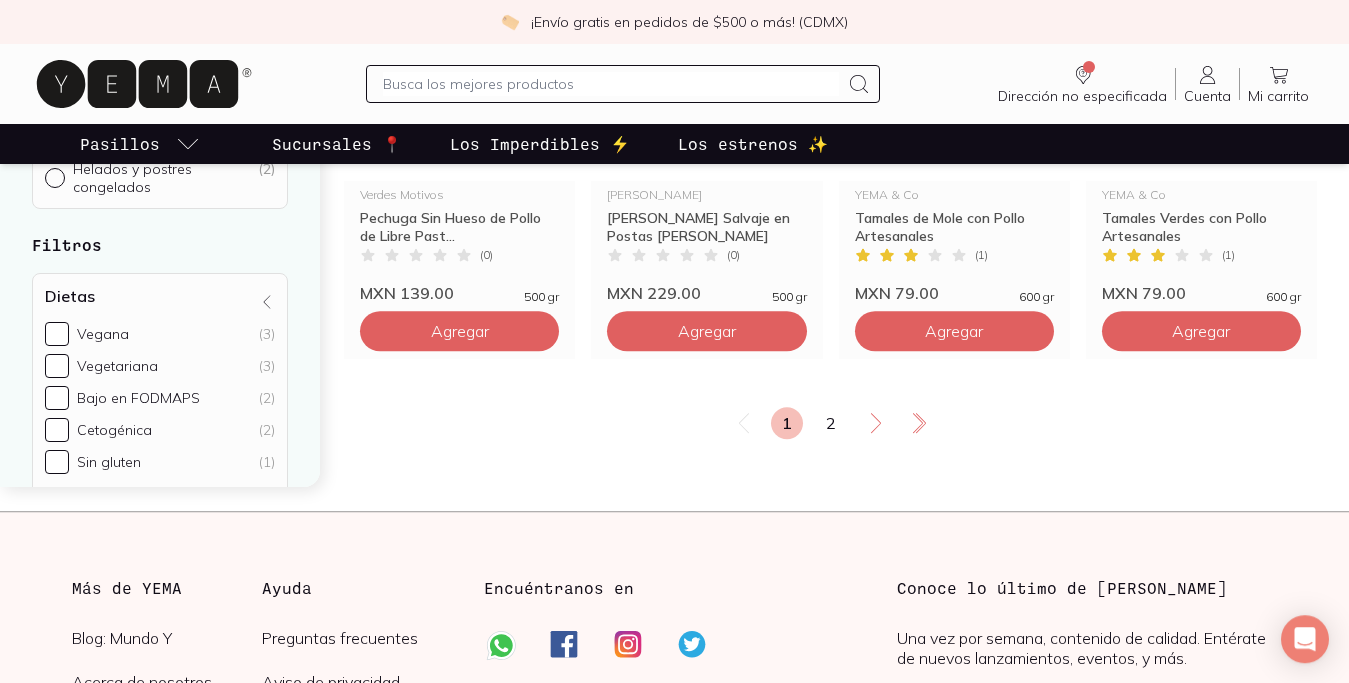 scroll, scrollTop: 2705, scrollLeft: 0, axis: vertical 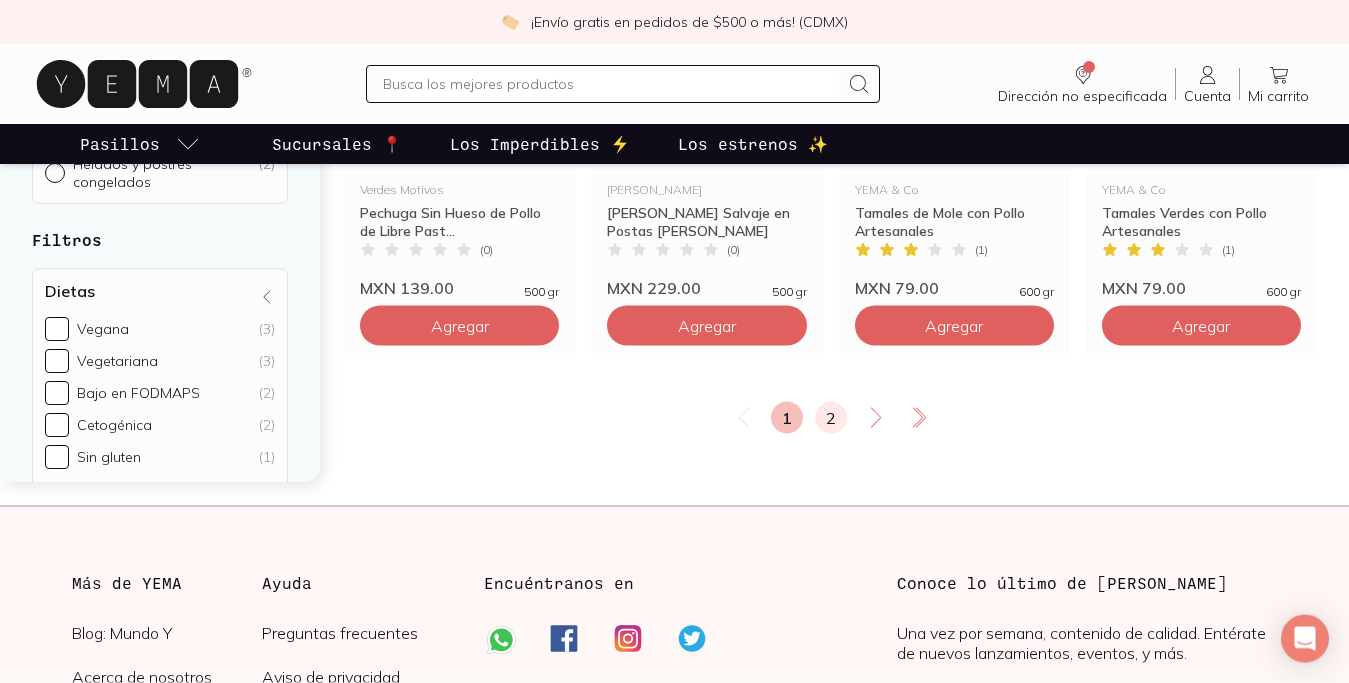 click on "2" at bounding box center (831, 418) 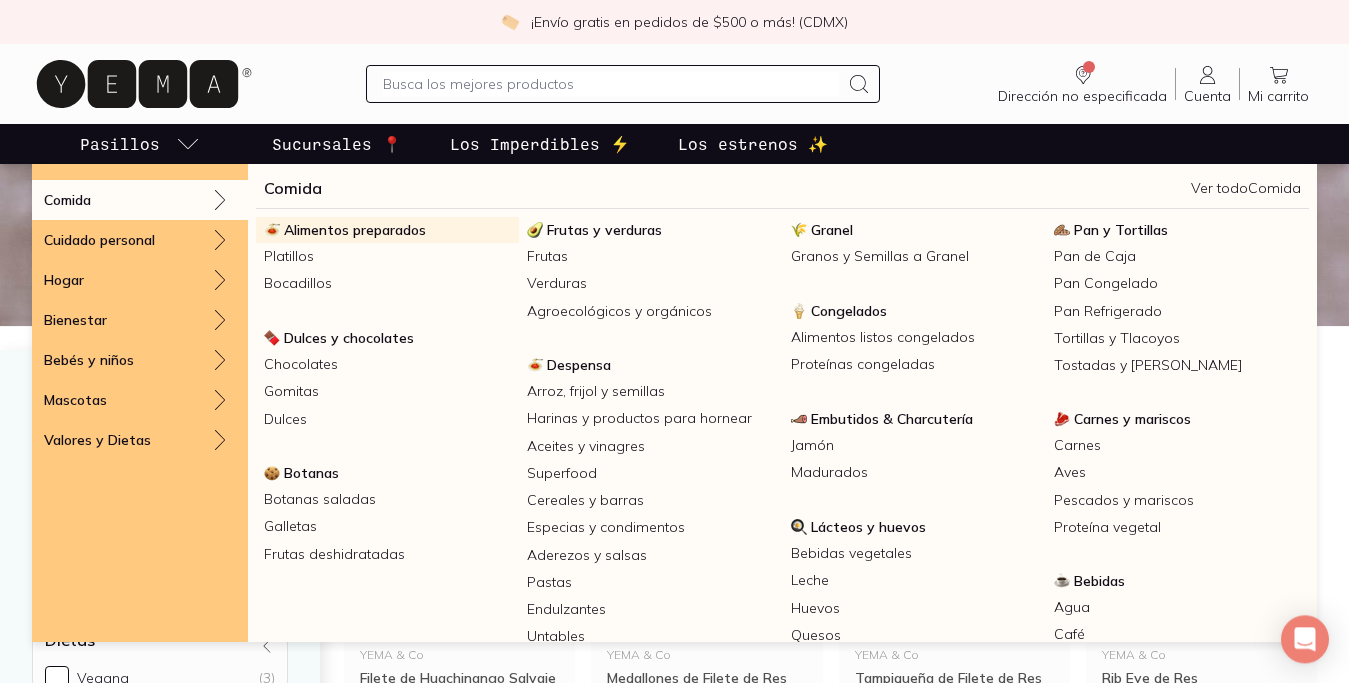 scroll, scrollTop: 51, scrollLeft: 0, axis: vertical 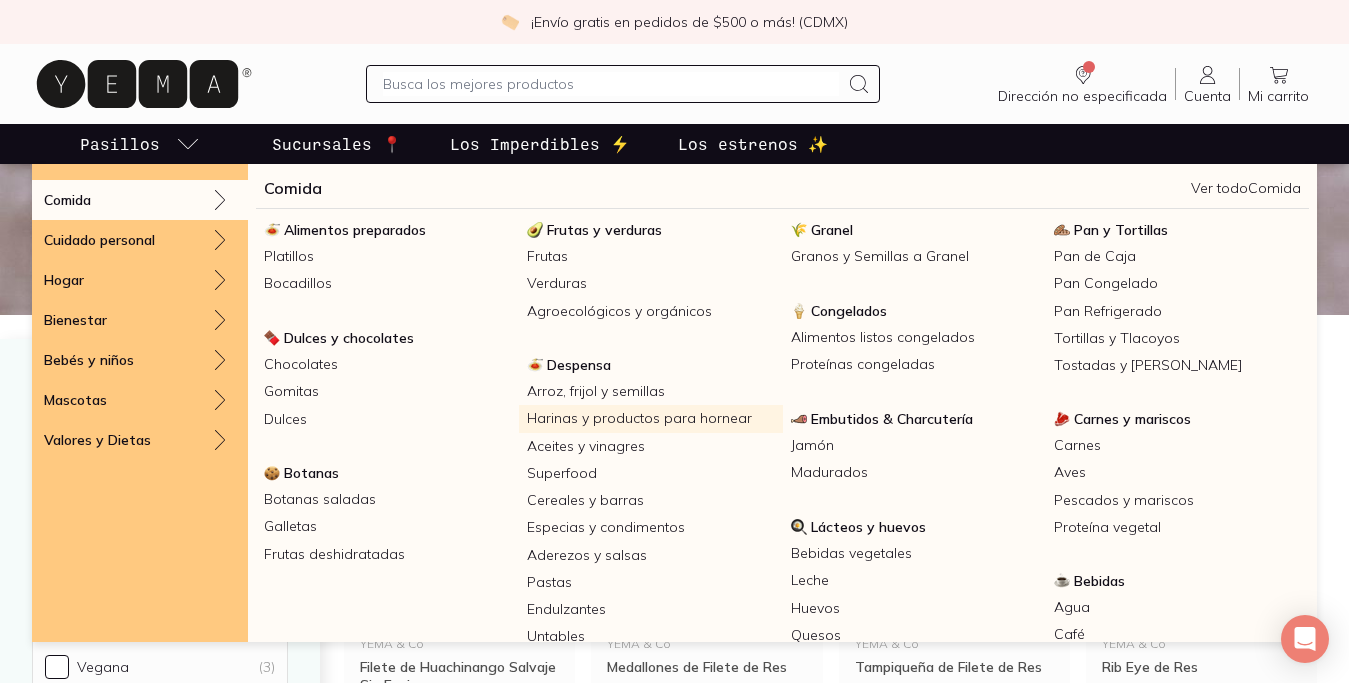 click on "Harinas y productos para hornear" at bounding box center [650, 418] 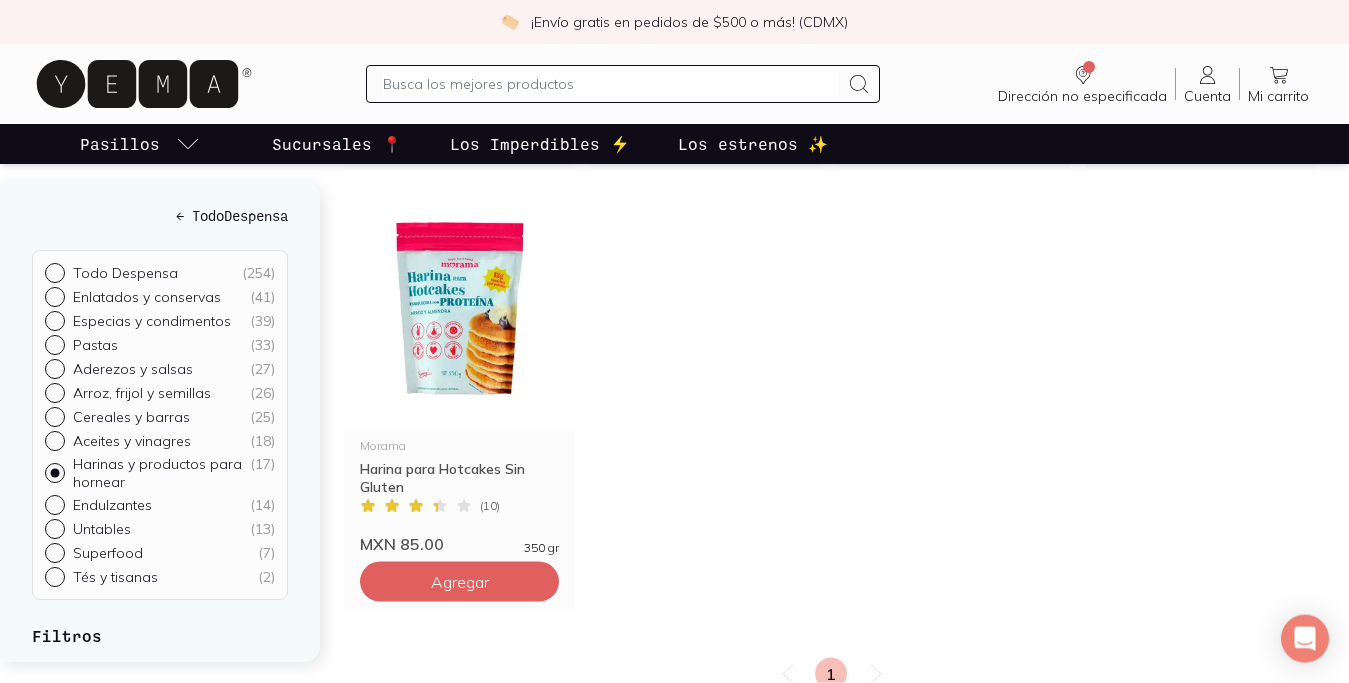 scroll, scrollTop: 2142, scrollLeft: 0, axis: vertical 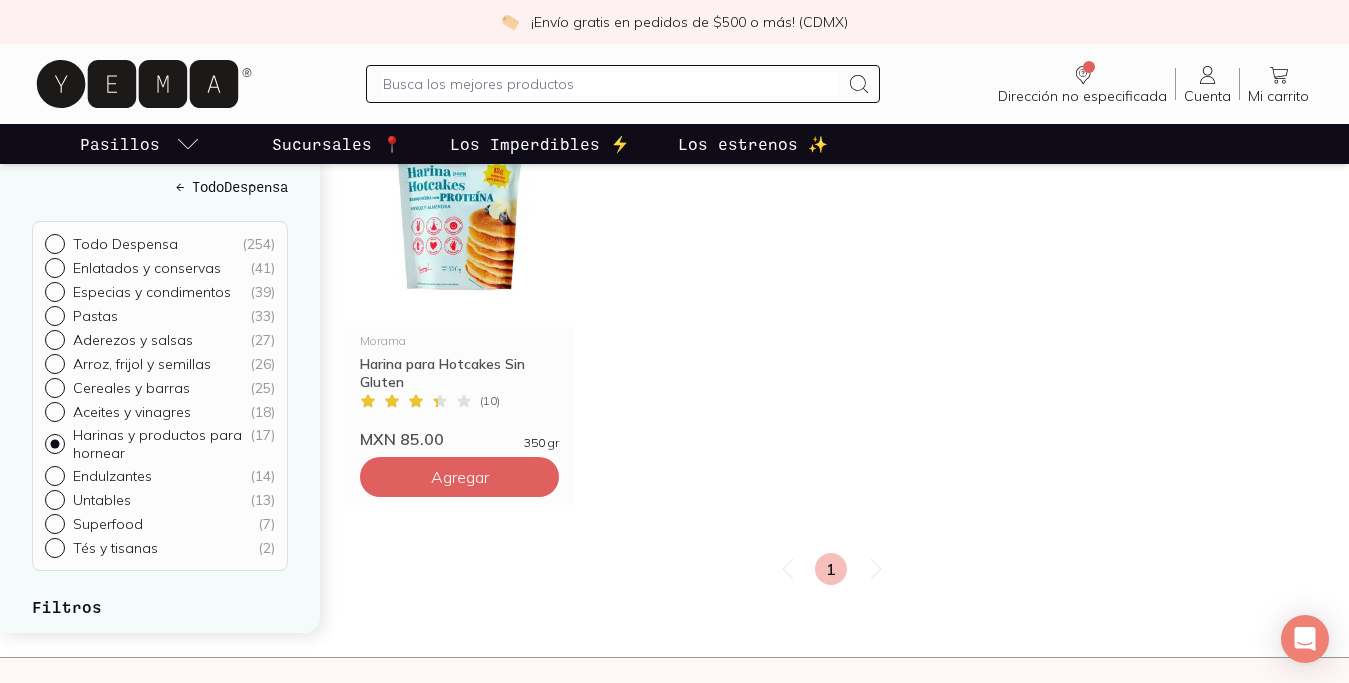 click at bounding box center [611, 84] 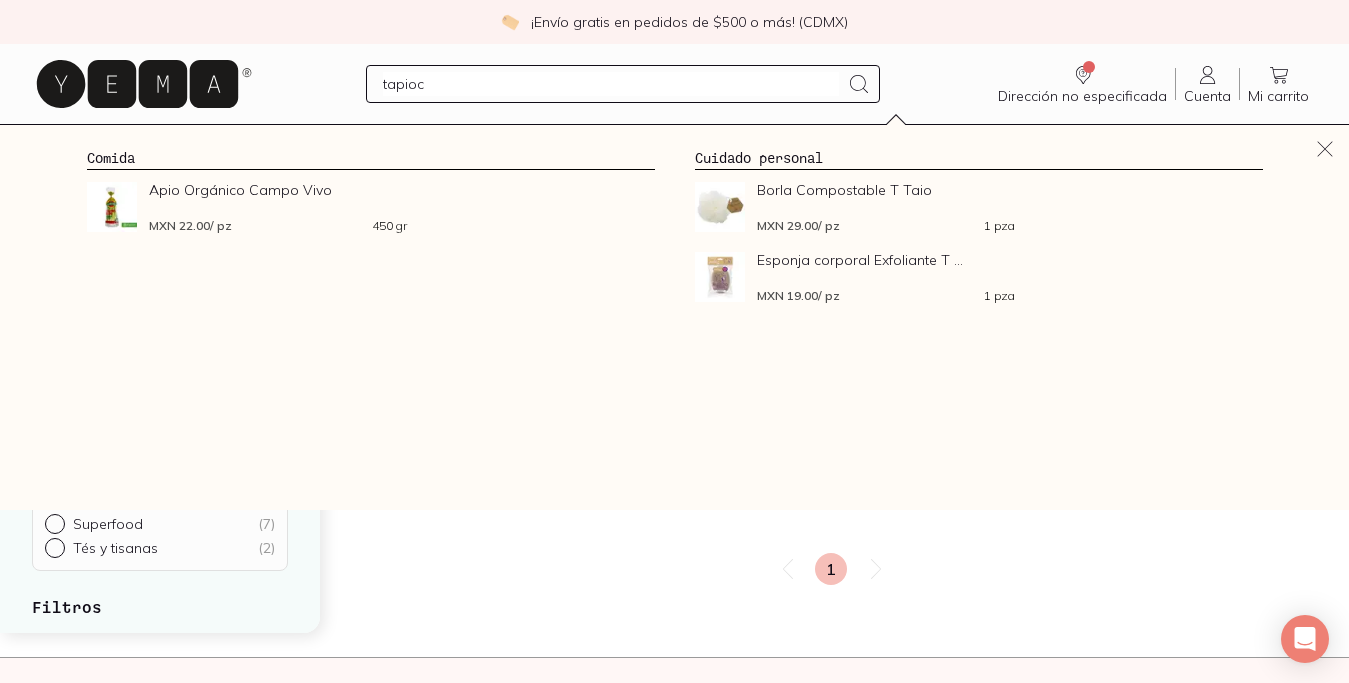 type on "tapioca" 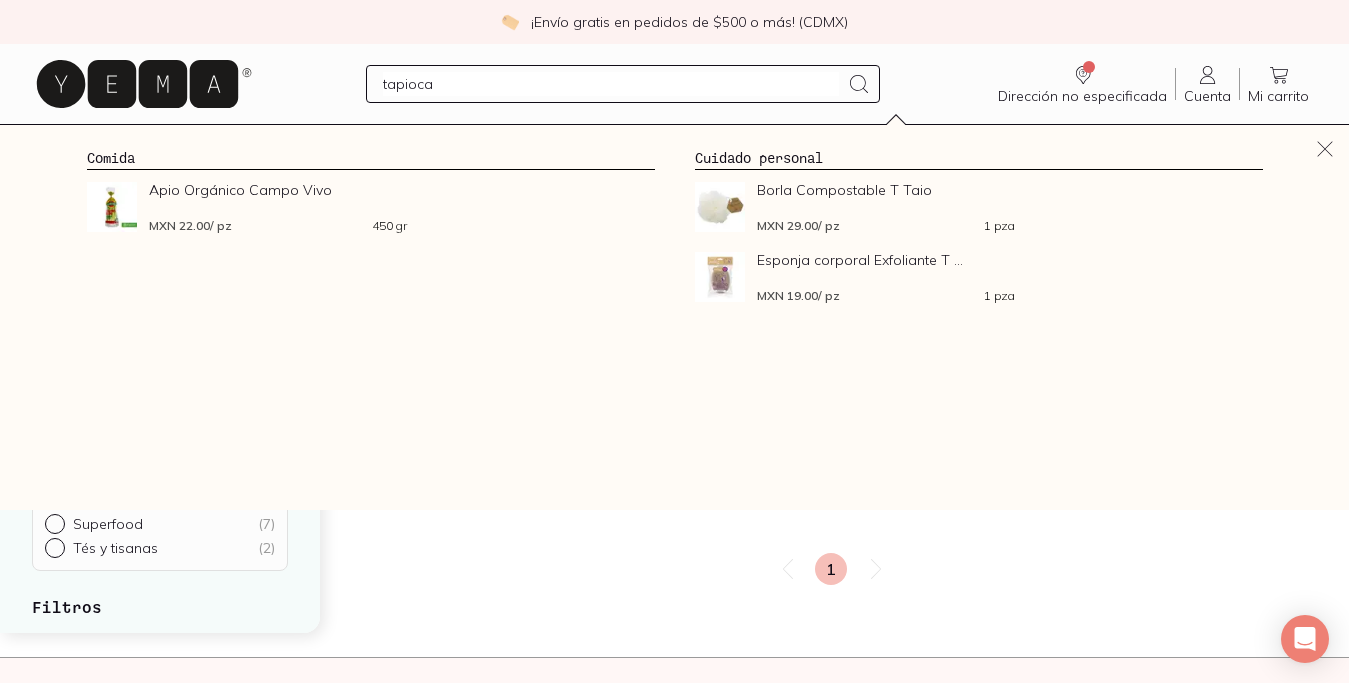 type 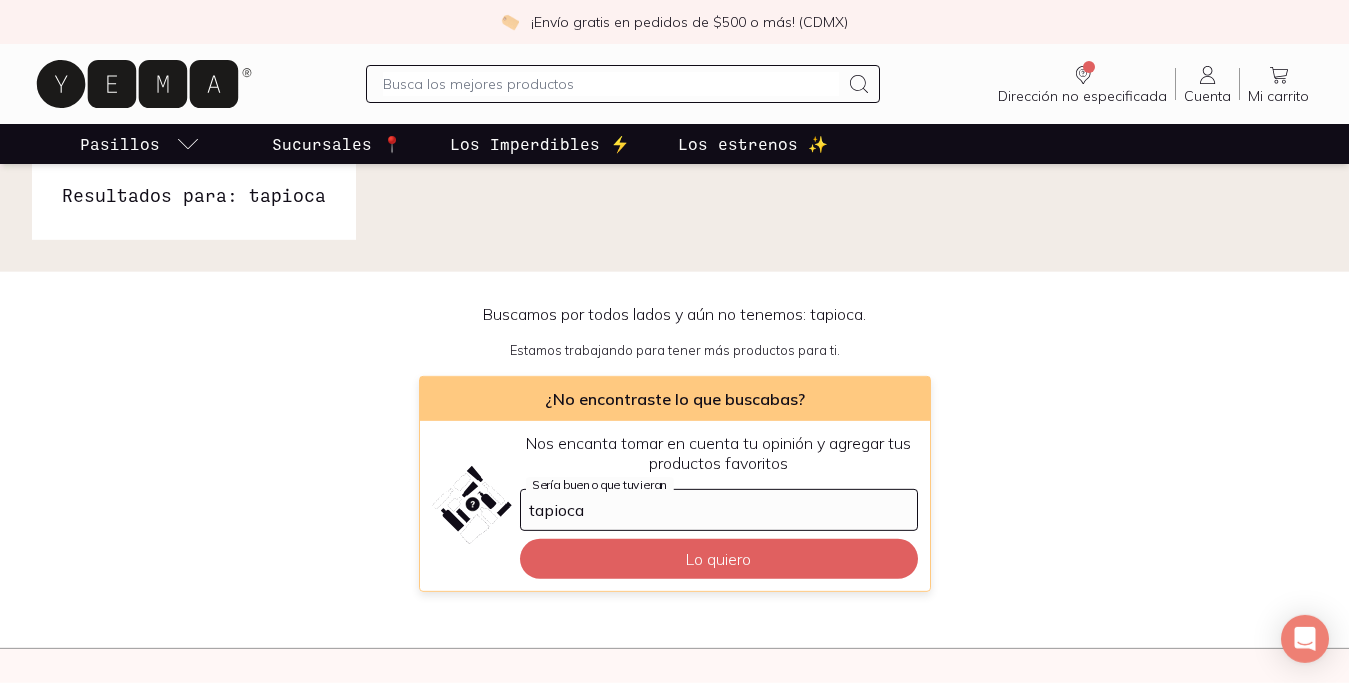 scroll, scrollTop: 51, scrollLeft: 0, axis: vertical 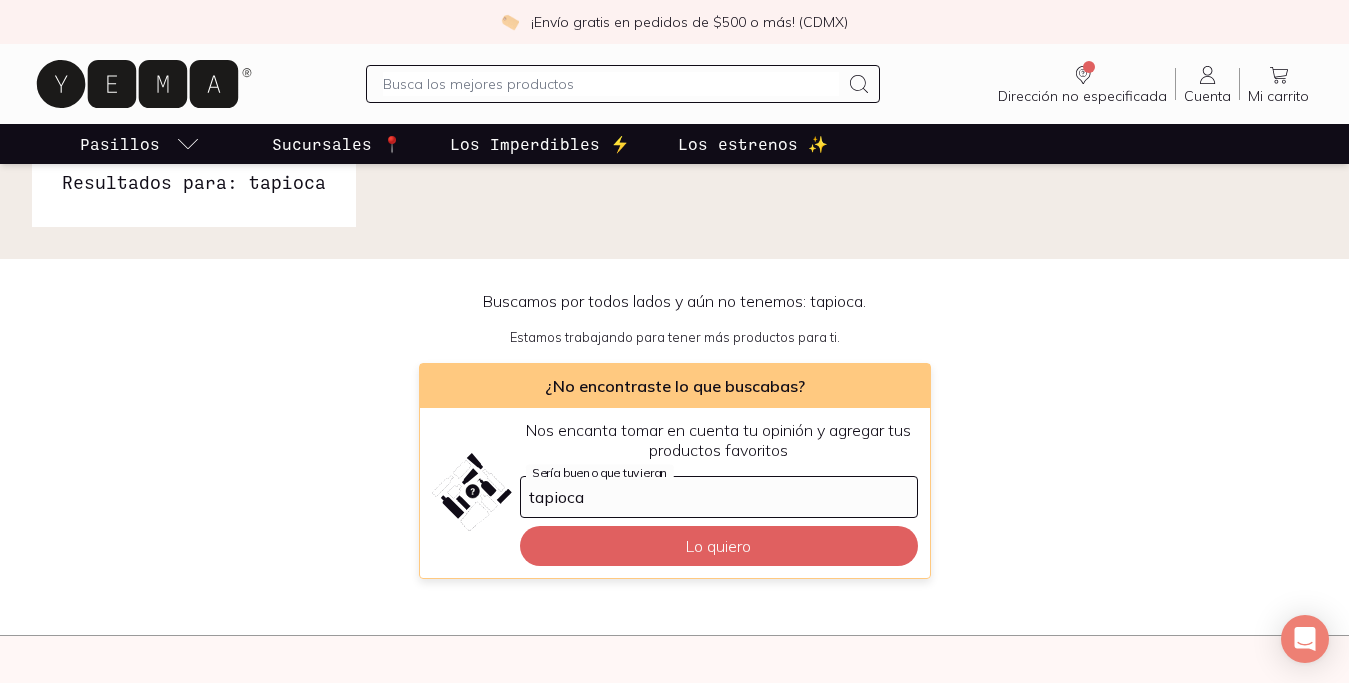 click at bounding box center [611, 84] 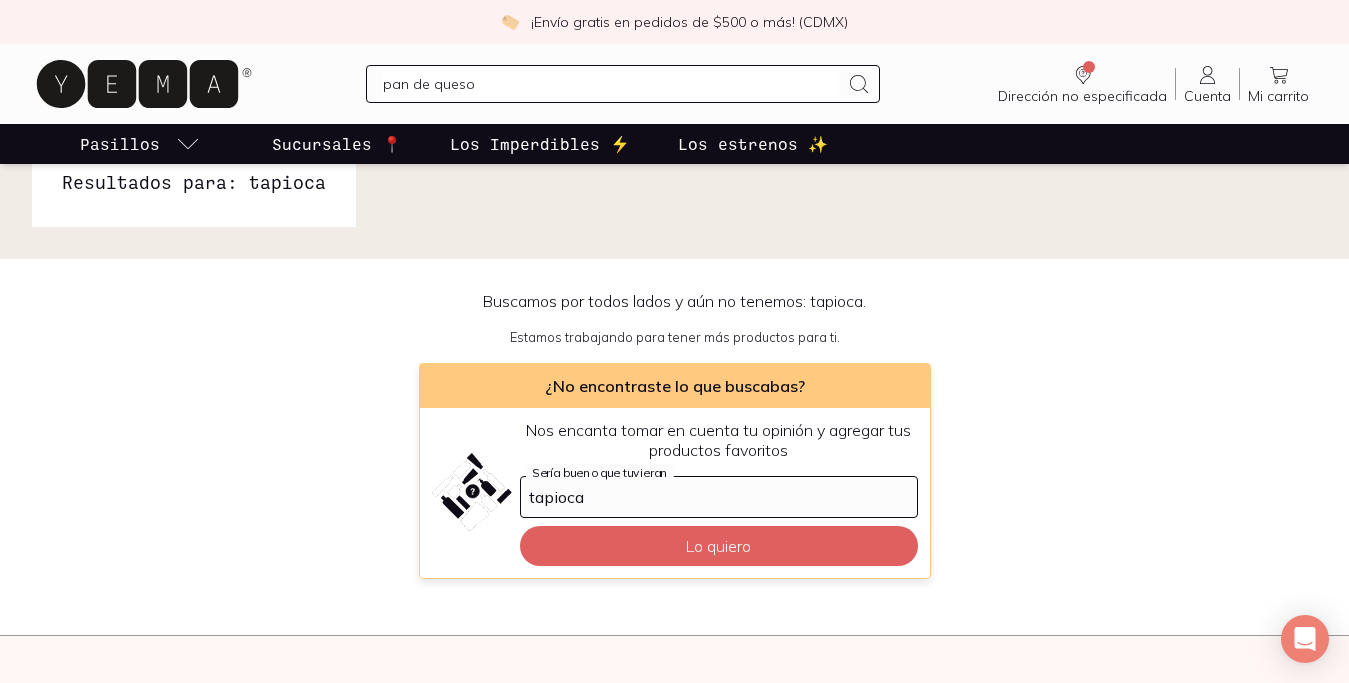 type on "pan de queso" 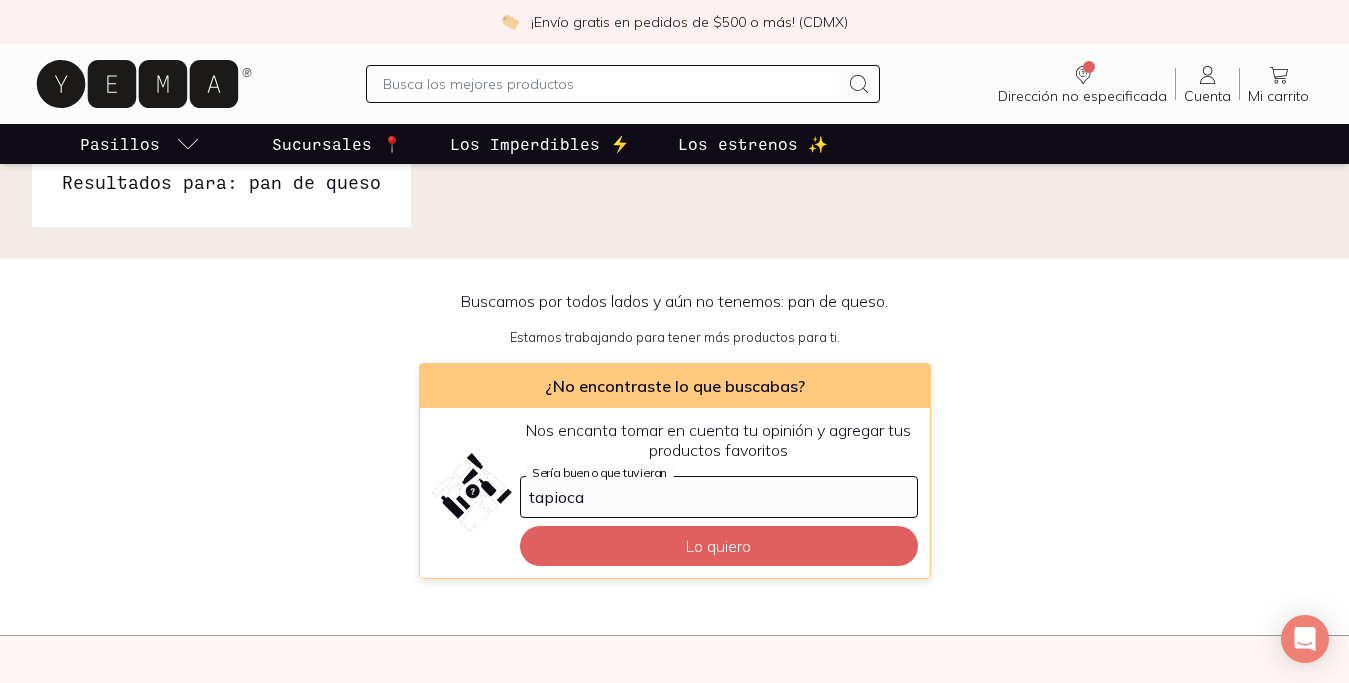 scroll, scrollTop: 0, scrollLeft: 0, axis: both 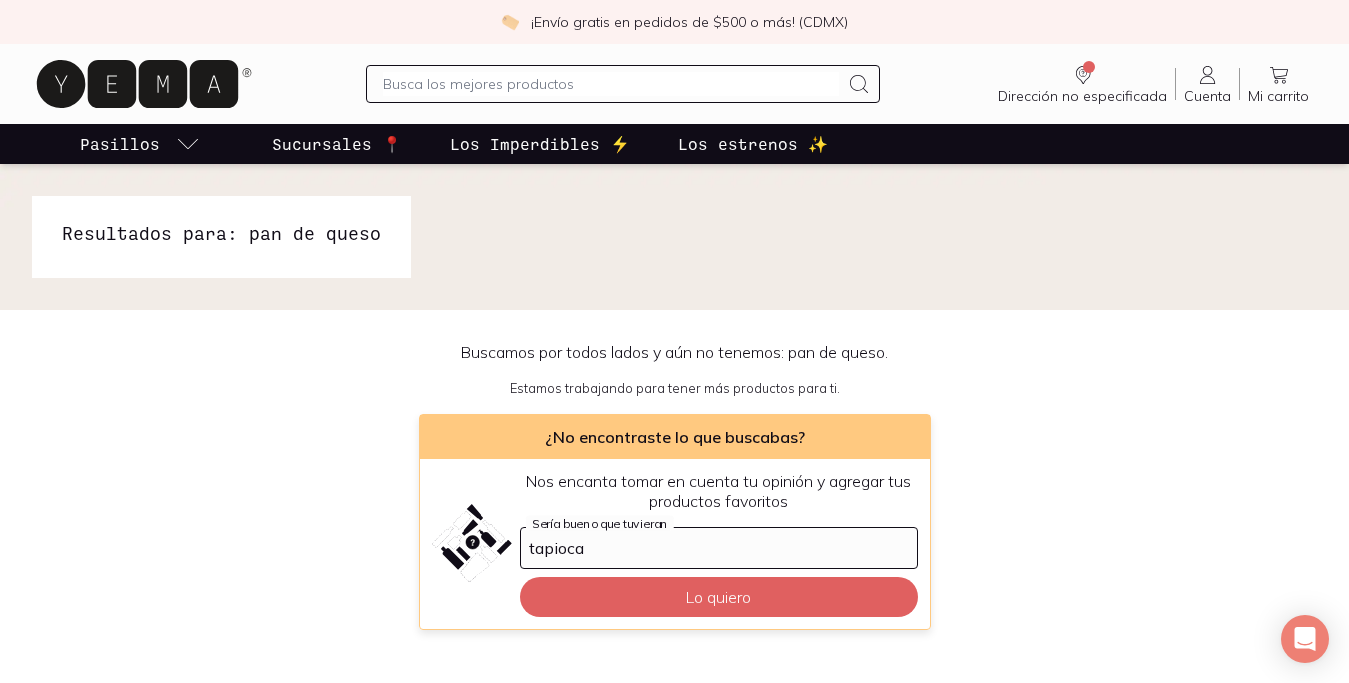 click at bounding box center (611, 84) 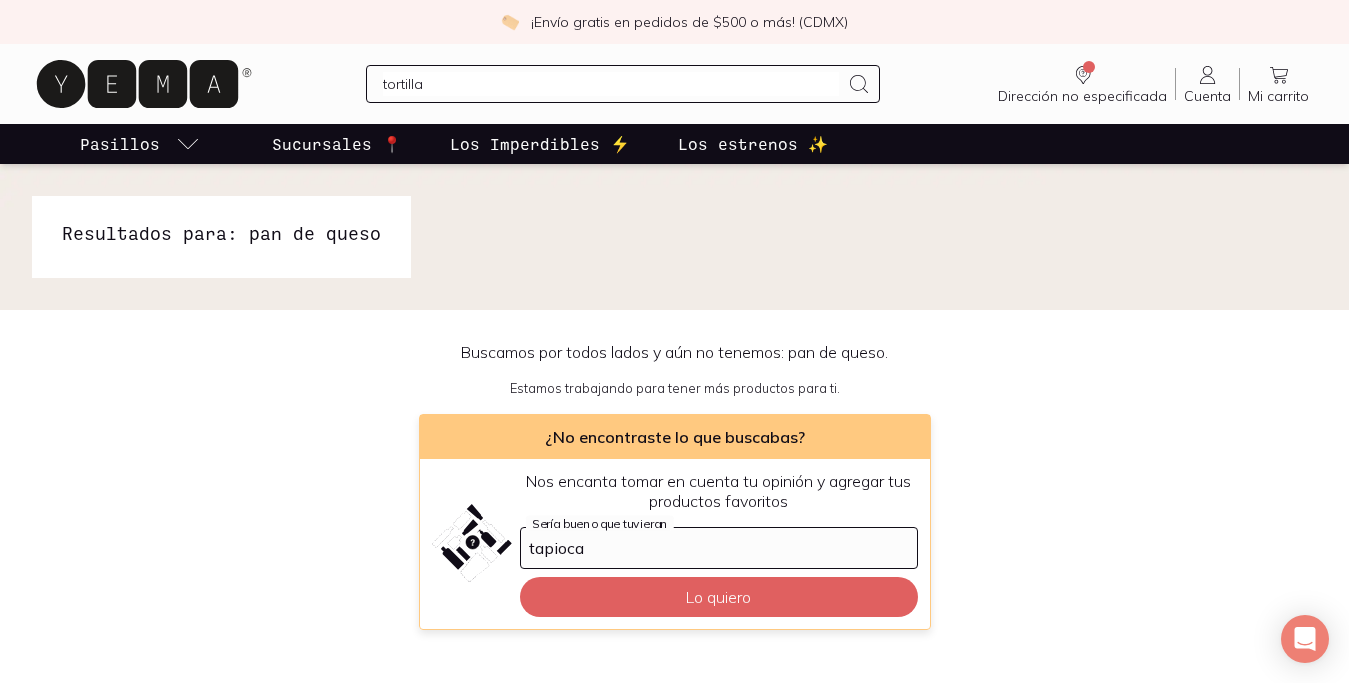 type on "tortillas" 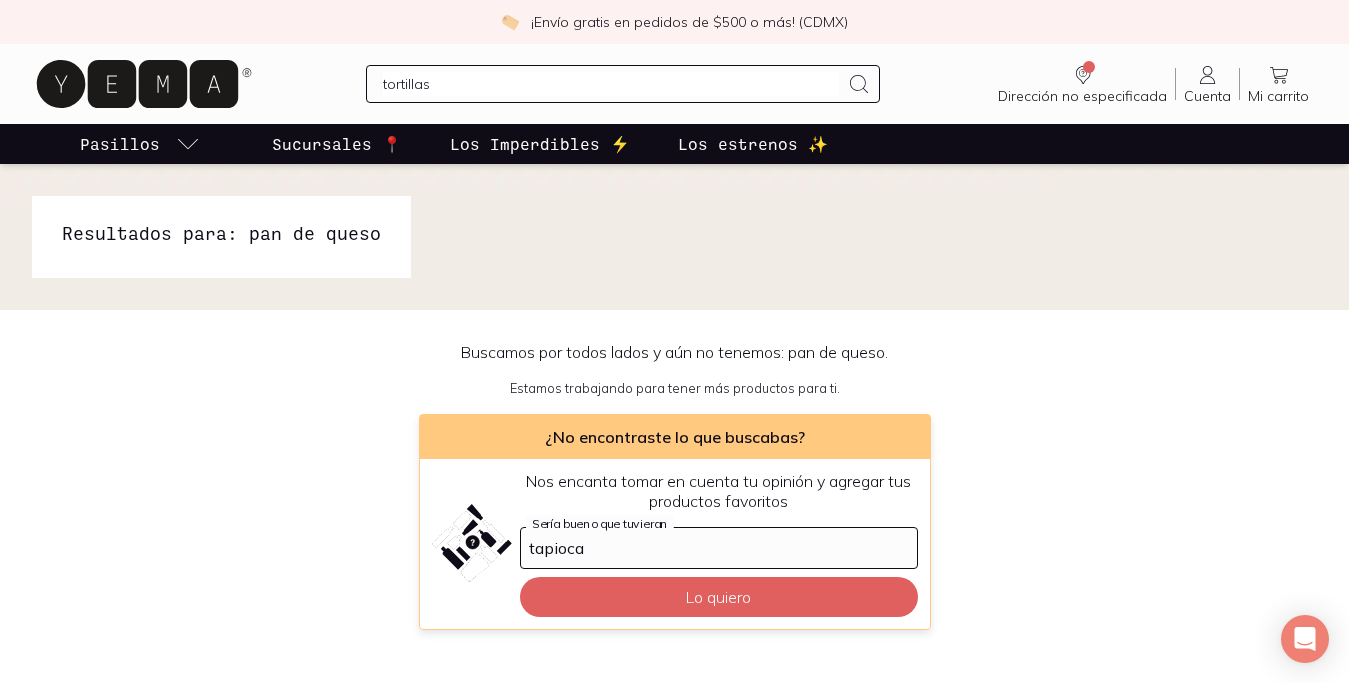 type 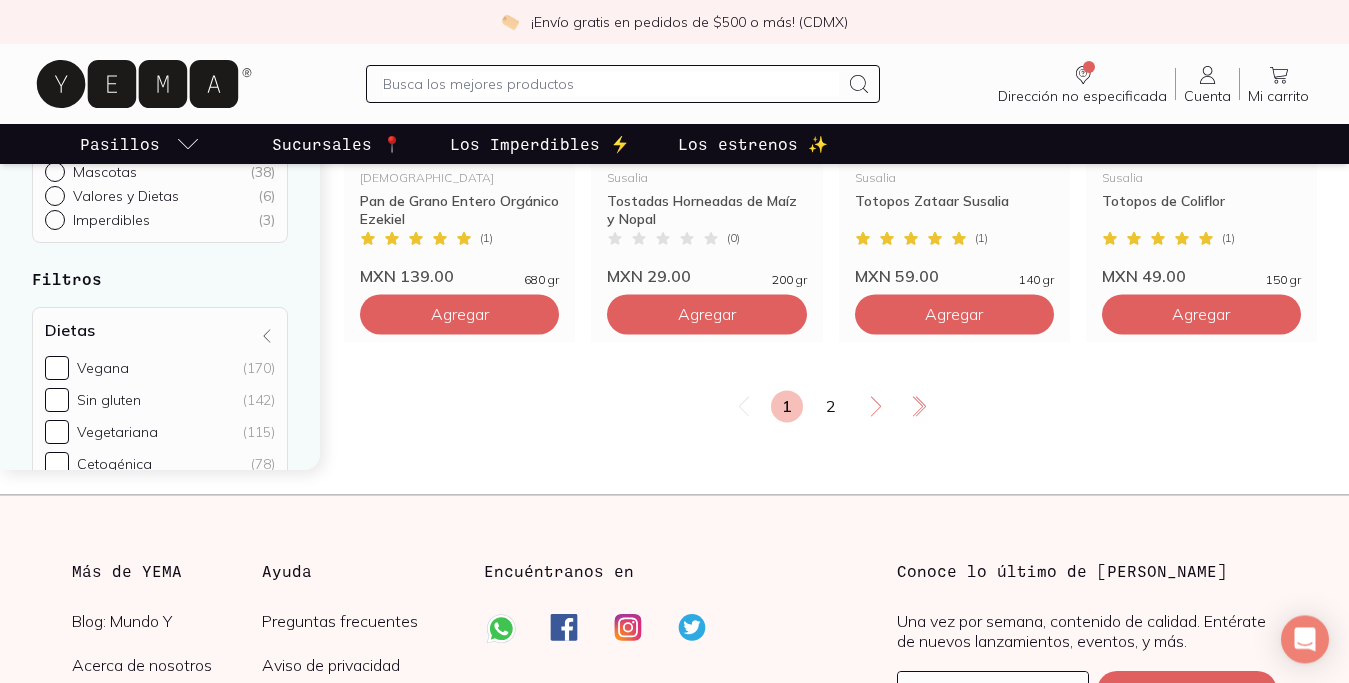 scroll, scrollTop: 2678, scrollLeft: 0, axis: vertical 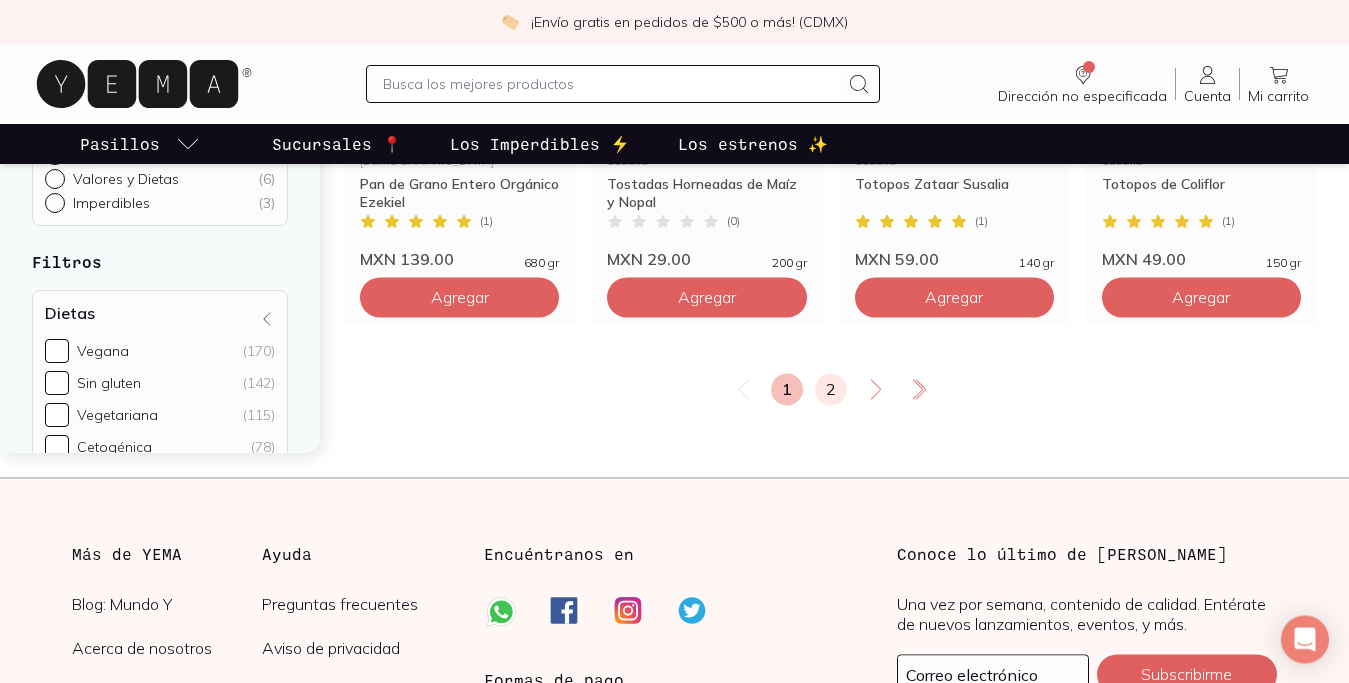 click on "2" at bounding box center [831, 389] 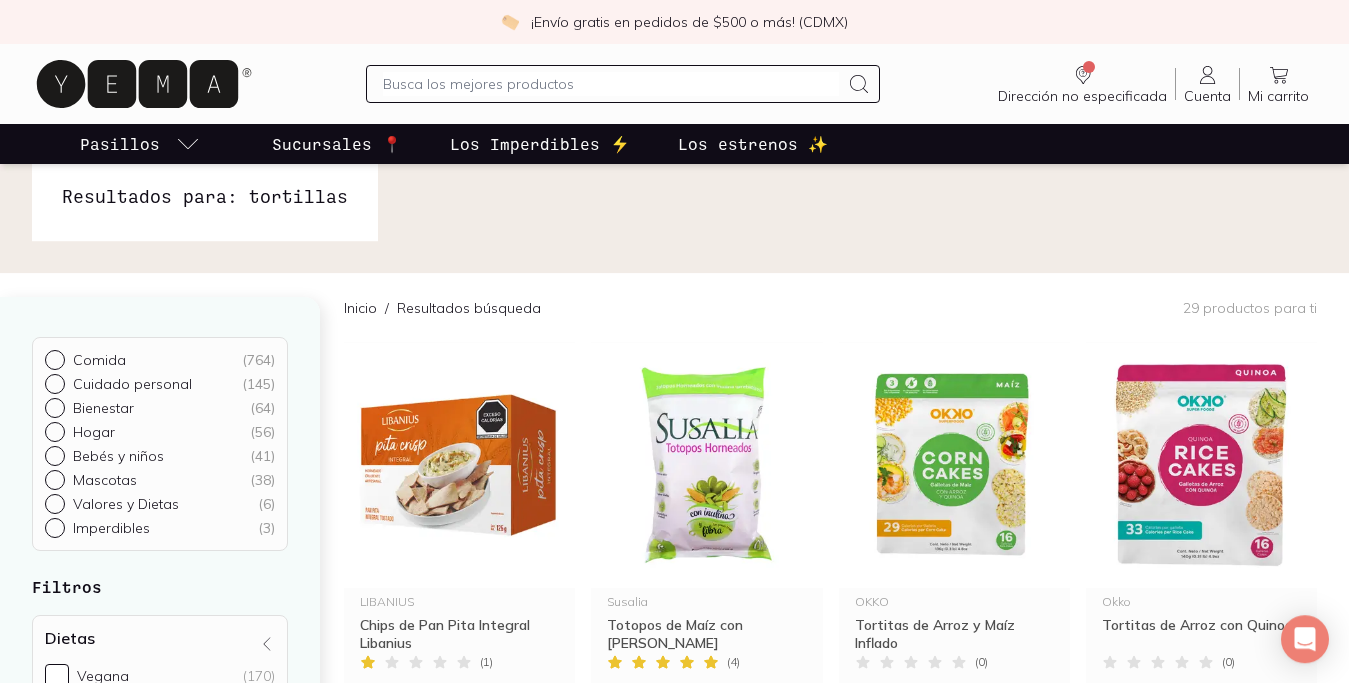 scroll, scrollTop: 0, scrollLeft: 0, axis: both 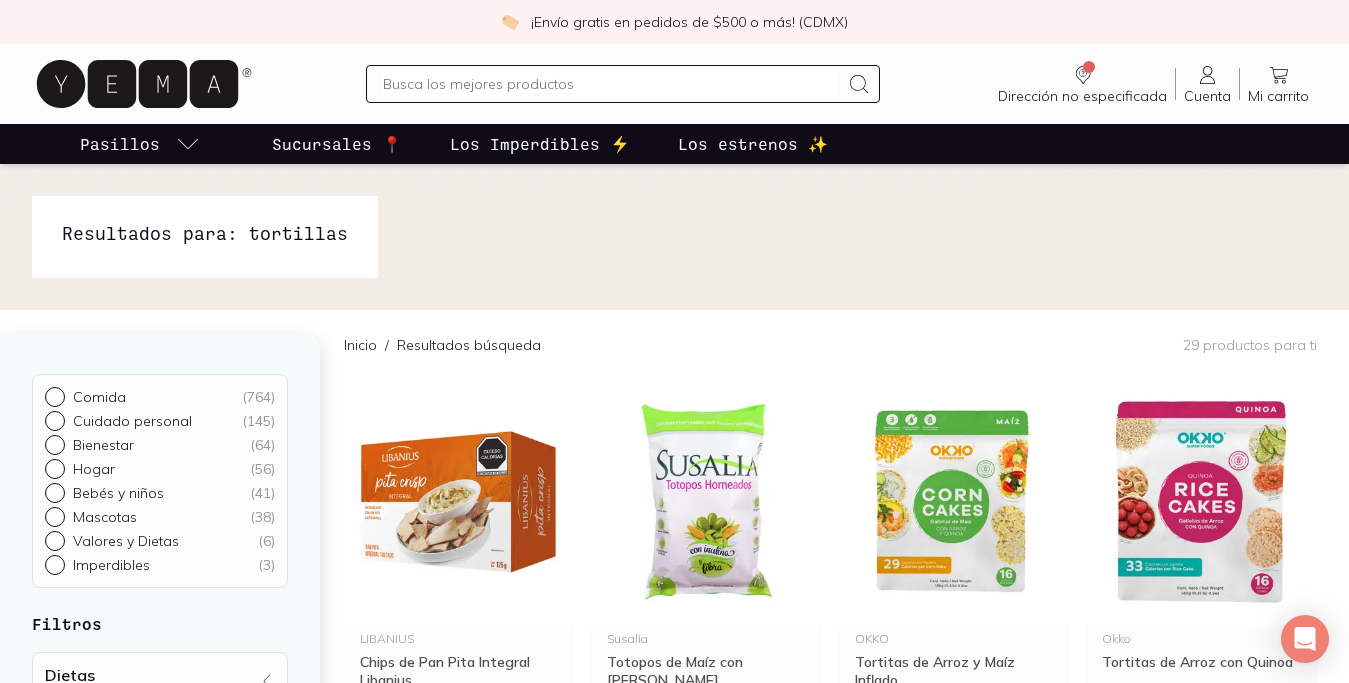 click at bounding box center [611, 84] 